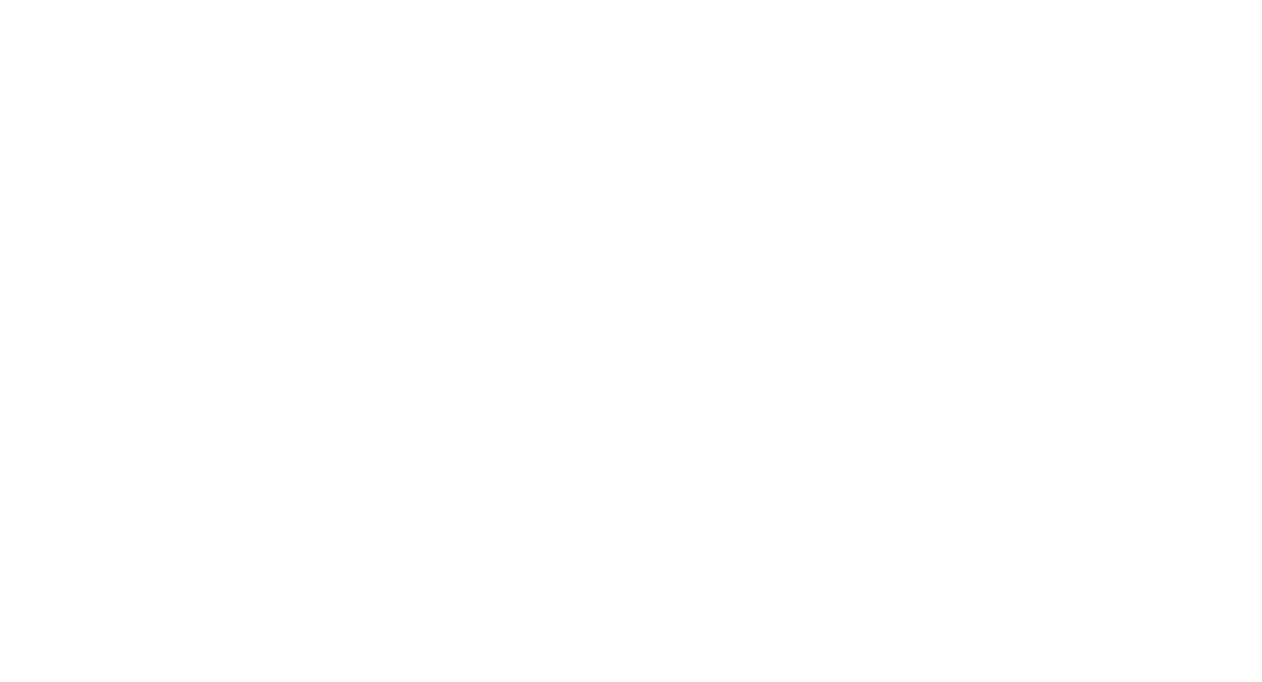 scroll, scrollTop: 0, scrollLeft: 0, axis: both 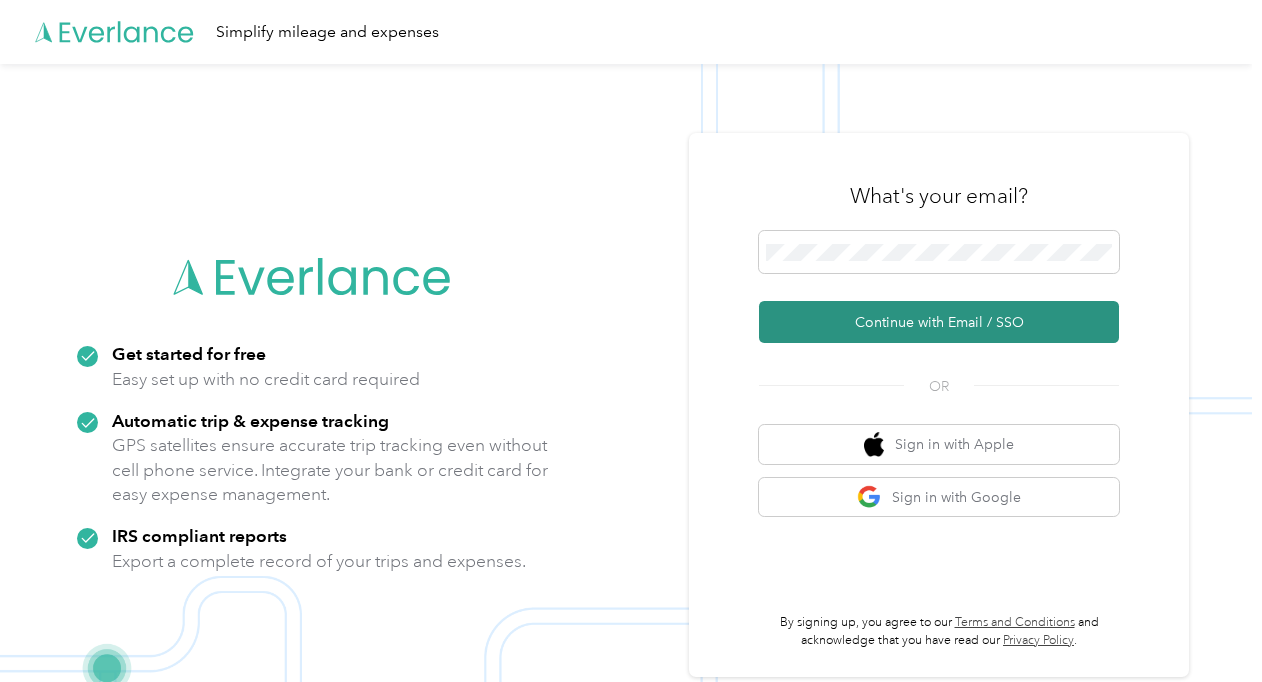 click on "Continue with Email / SSO" at bounding box center [939, 322] 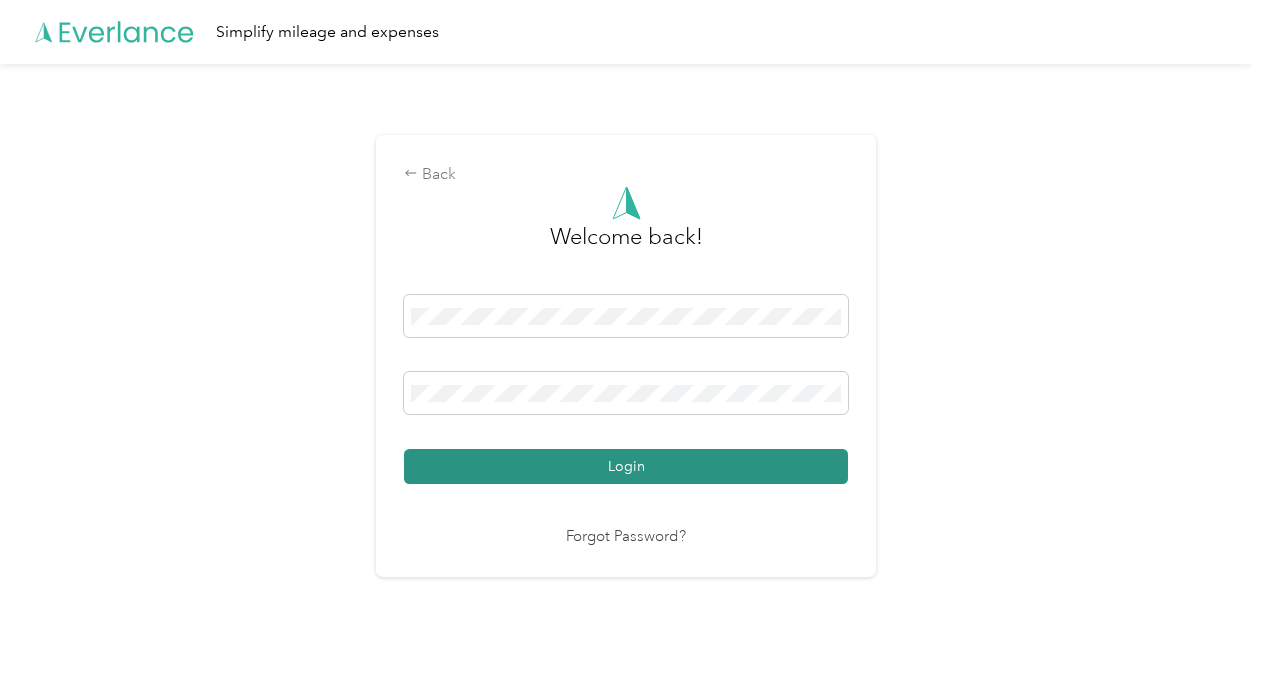 click on "Login" at bounding box center [626, 466] 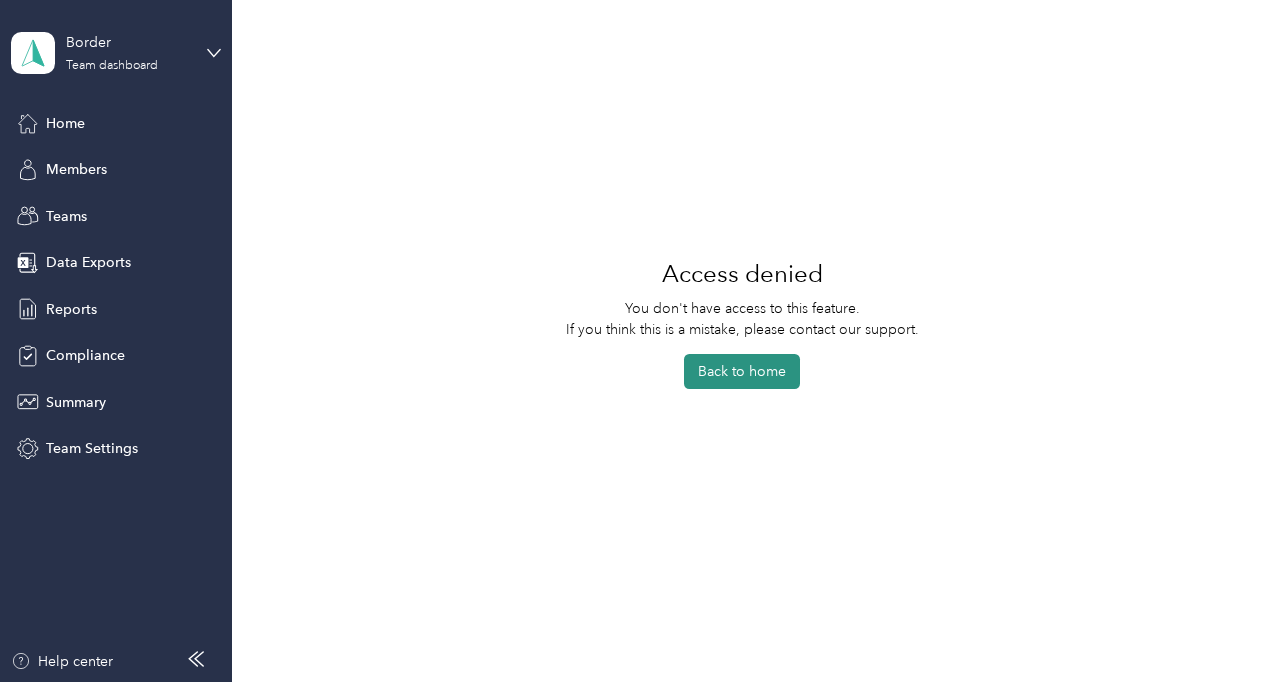 click on "Back to home" at bounding box center (742, 371) 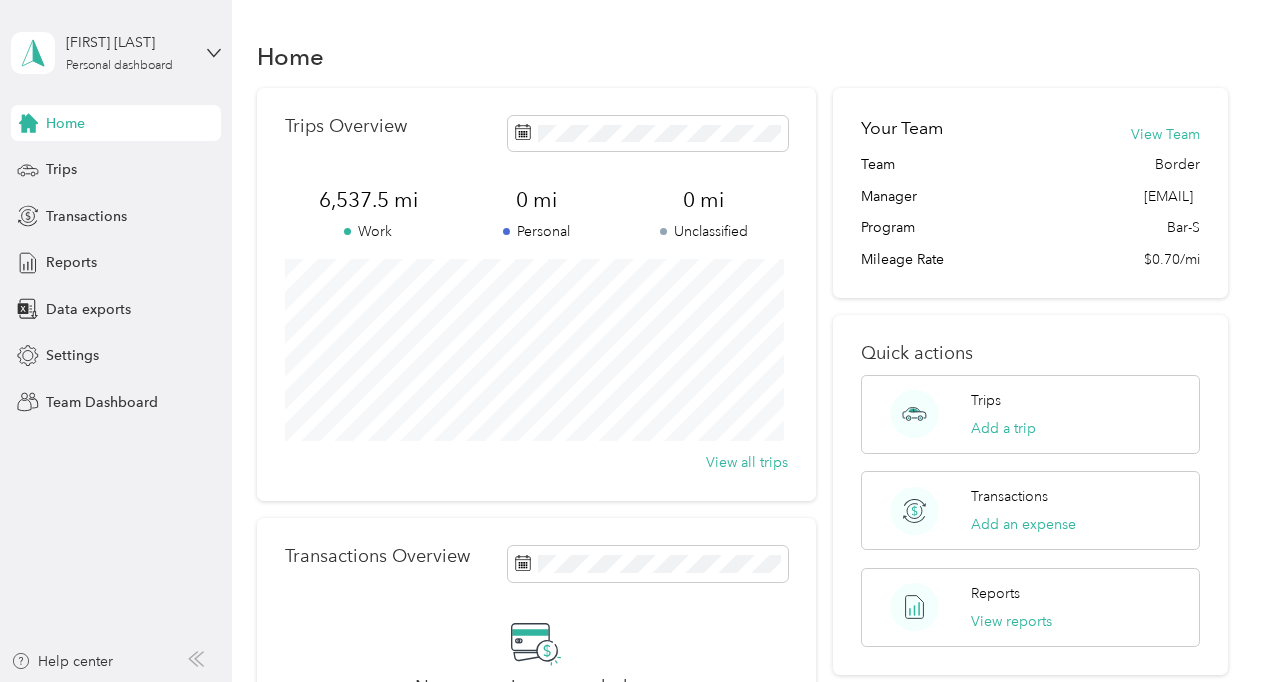 click on "[FIRST] [LAST] Personal dashboard" at bounding box center [101, 53] 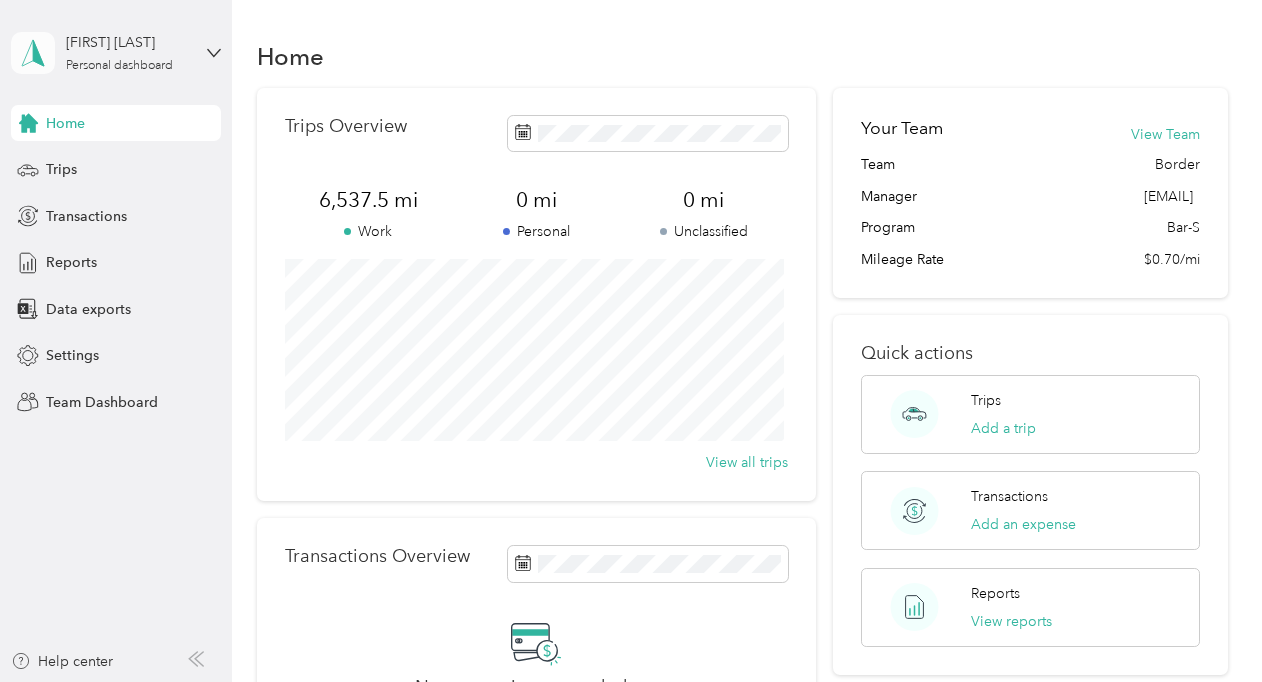 click at bounding box center [33, 53] 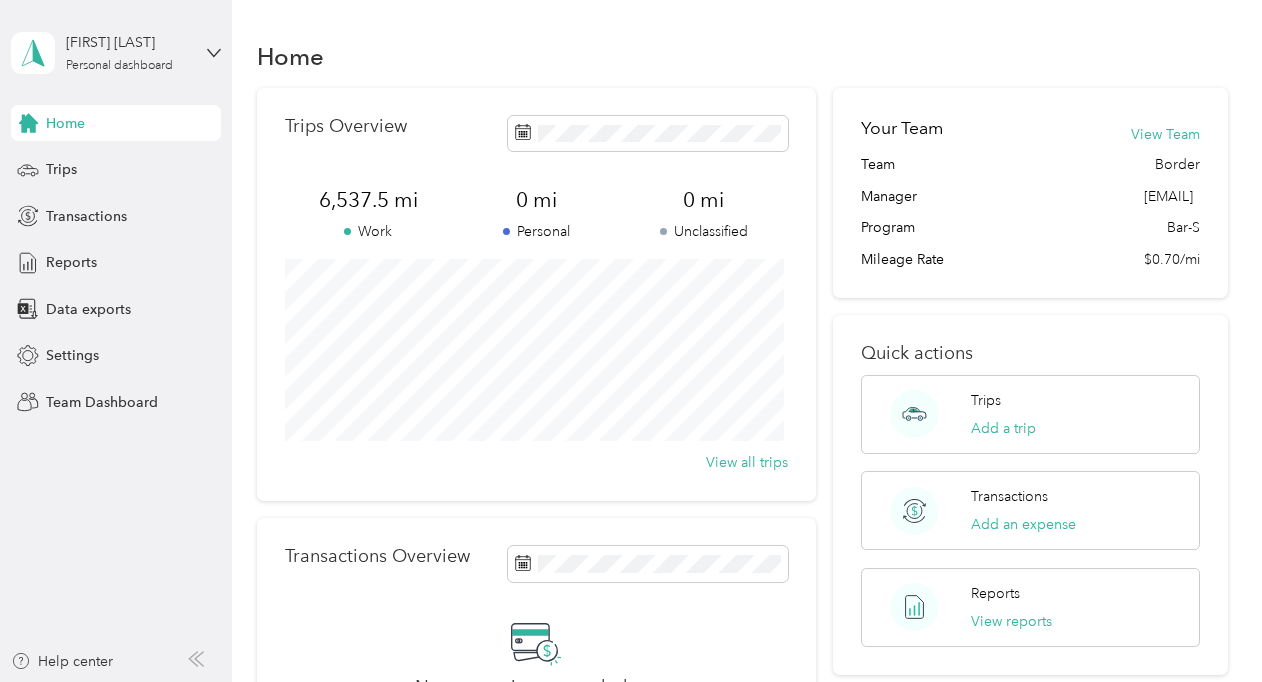 click on "Team dashboard" at bounding box center [82, 163] 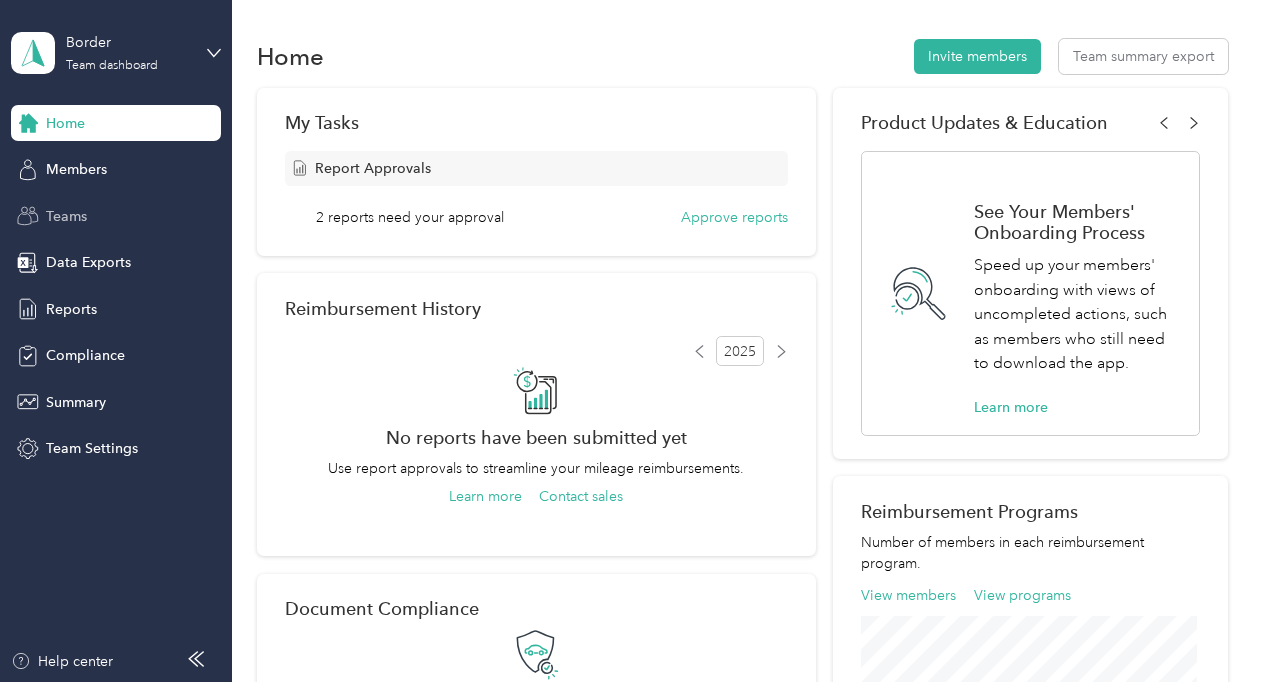 click on "Teams" at bounding box center (66, 216) 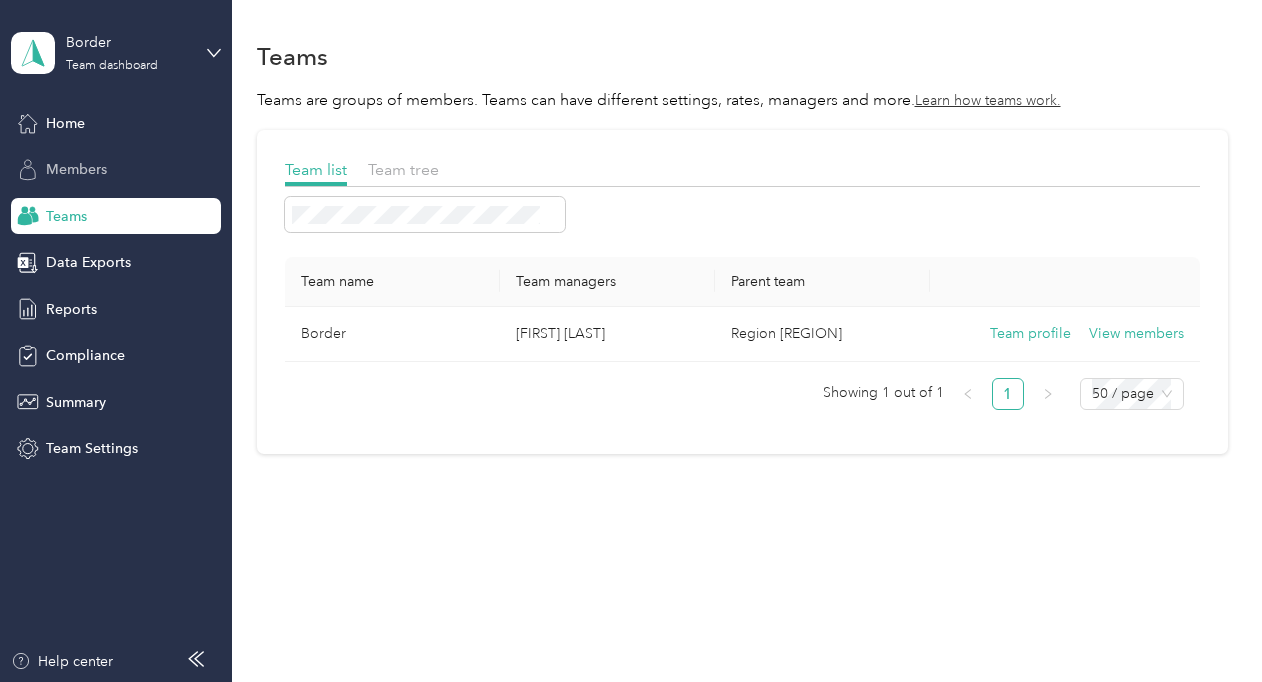 click on "Members" at bounding box center [76, 169] 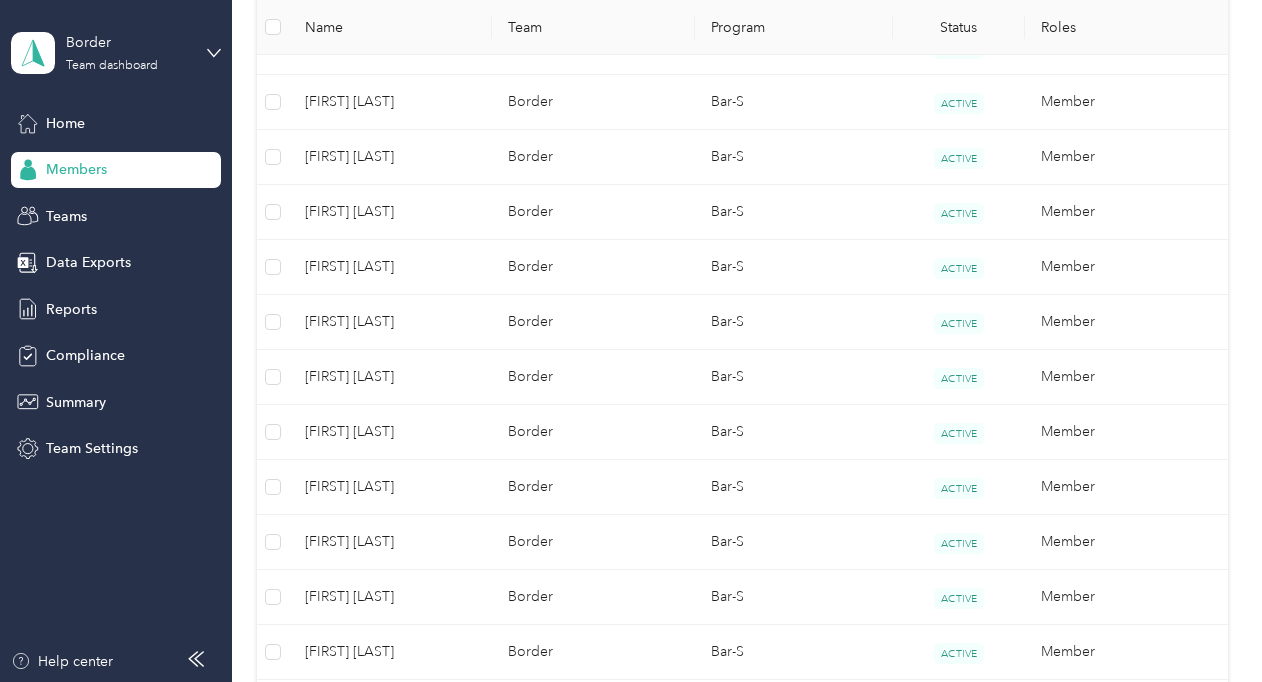 scroll, scrollTop: 784, scrollLeft: 0, axis: vertical 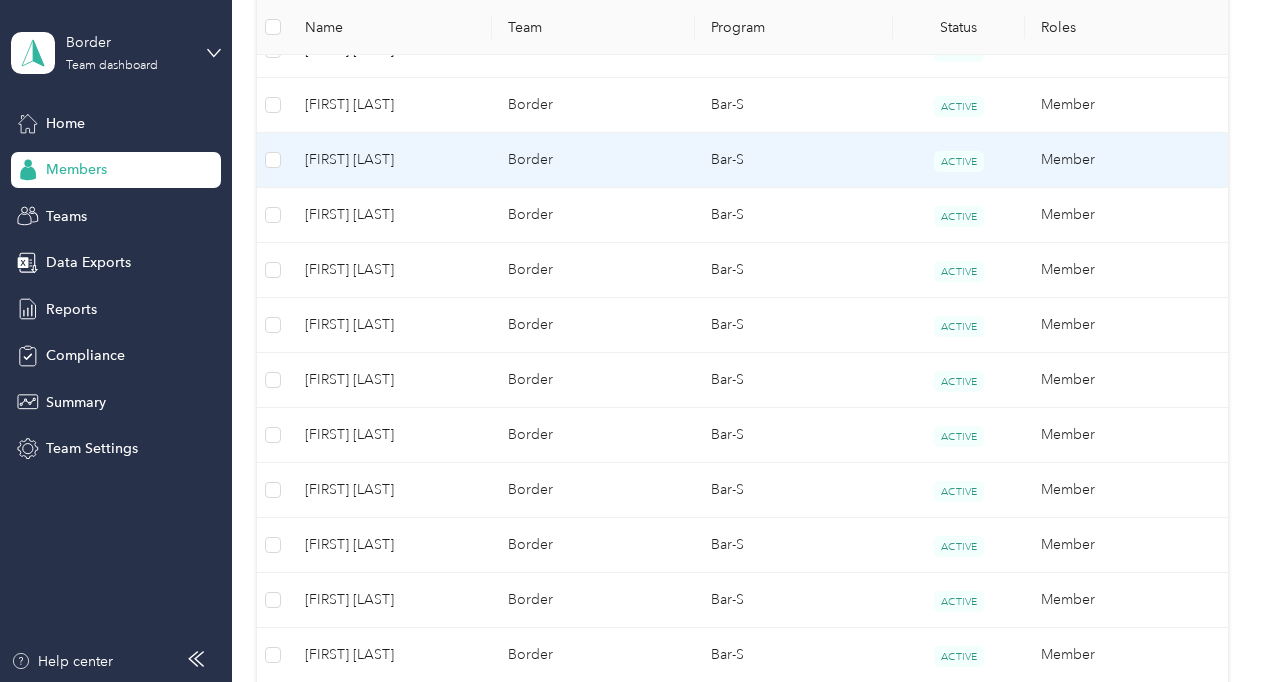 click on "[FIRST] [LAST]" at bounding box center (390, 160) 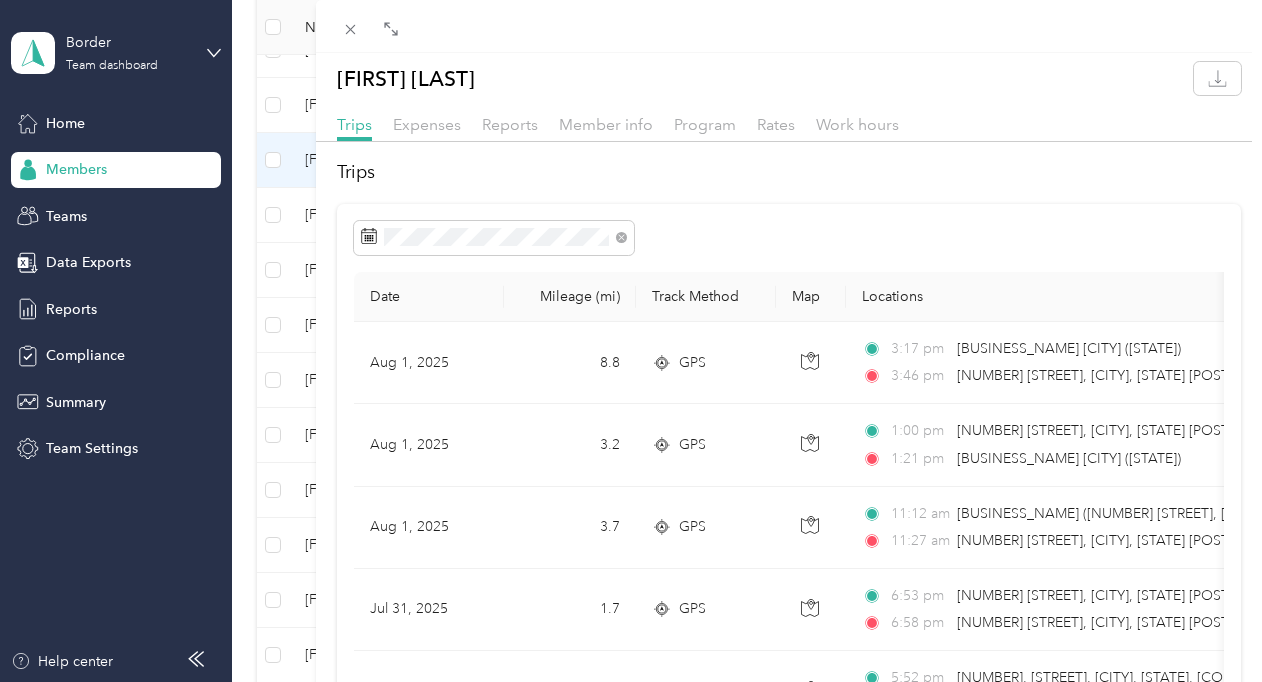 scroll, scrollTop: 0, scrollLeft: 0, axis: both 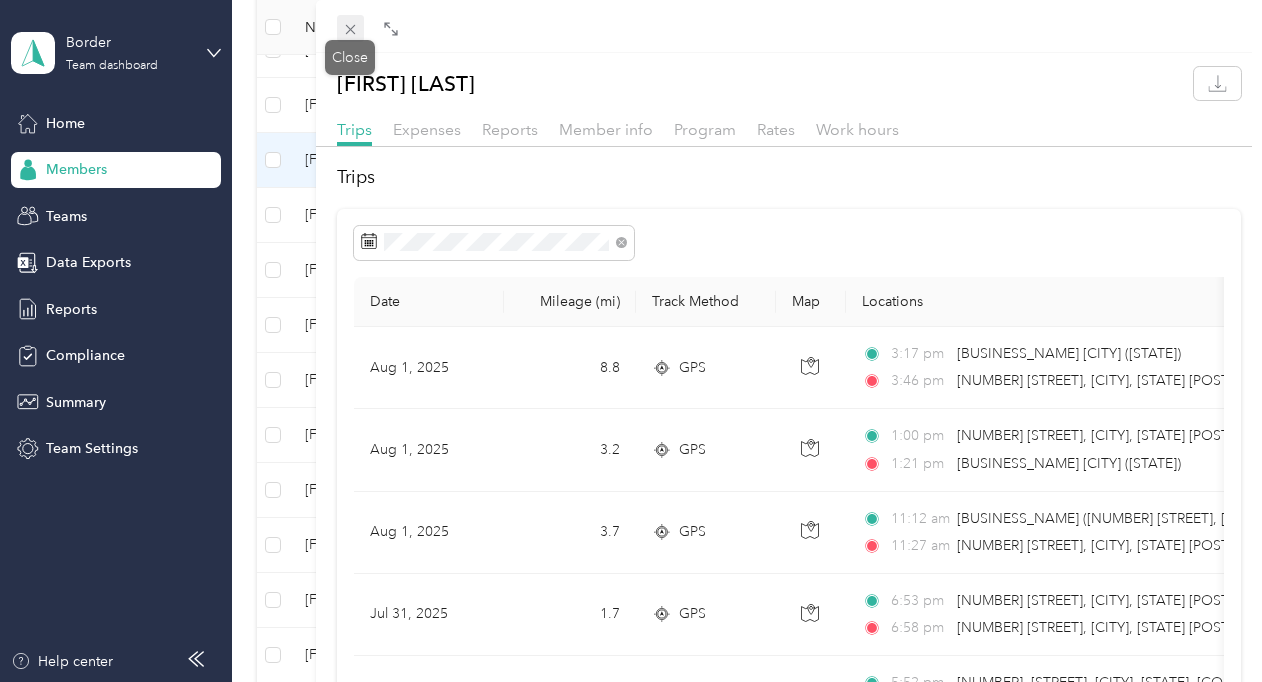 click 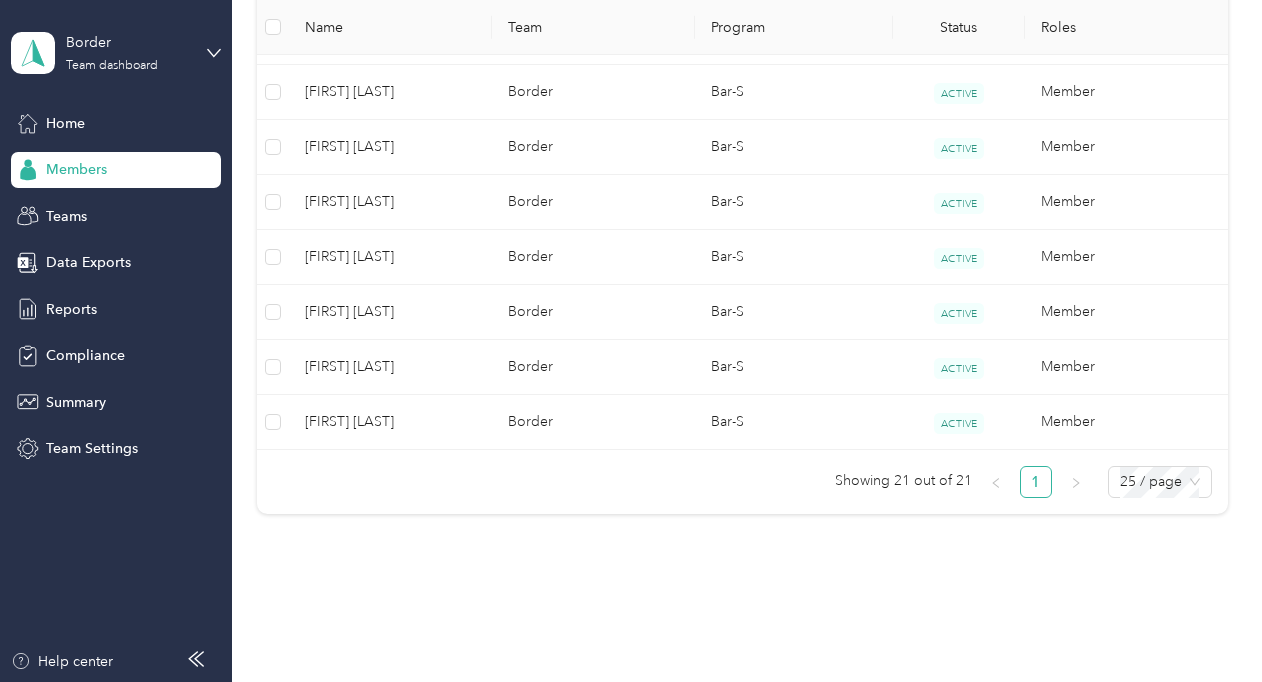scroll, scrollTop: 1340, scrollLeft: 0, axis: vertical 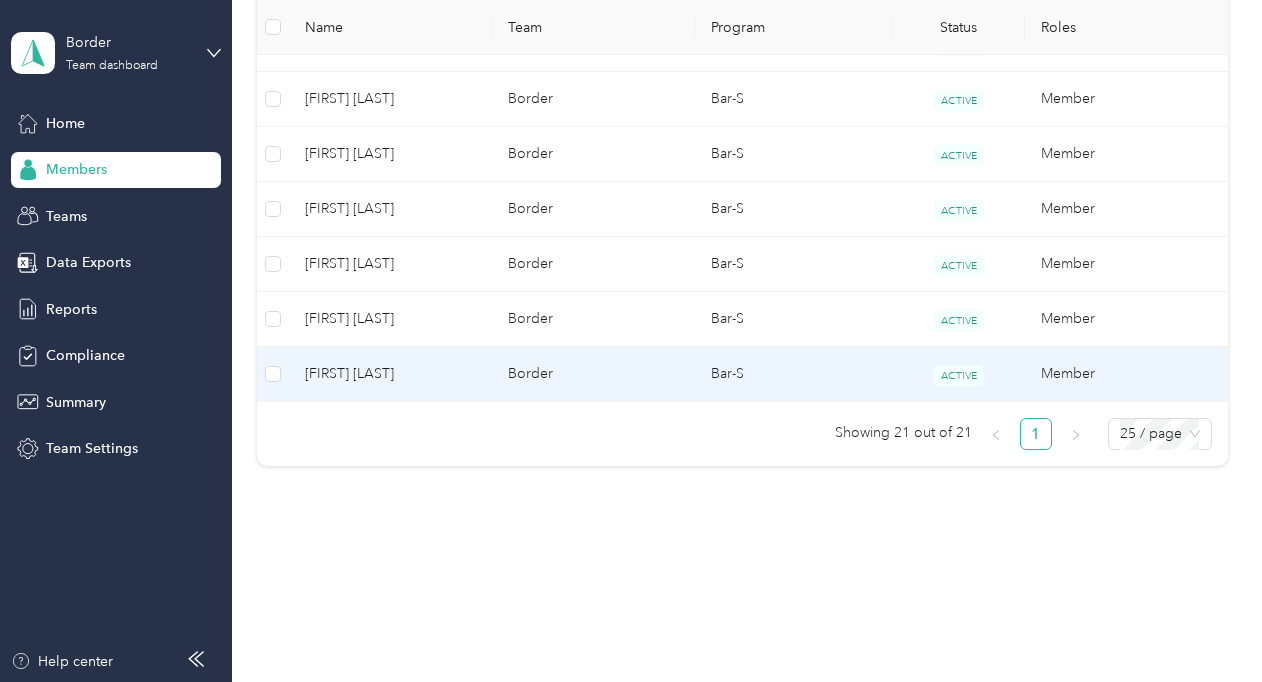 click on "[FIRST] [LAST]" at bounding box center (390, 374) 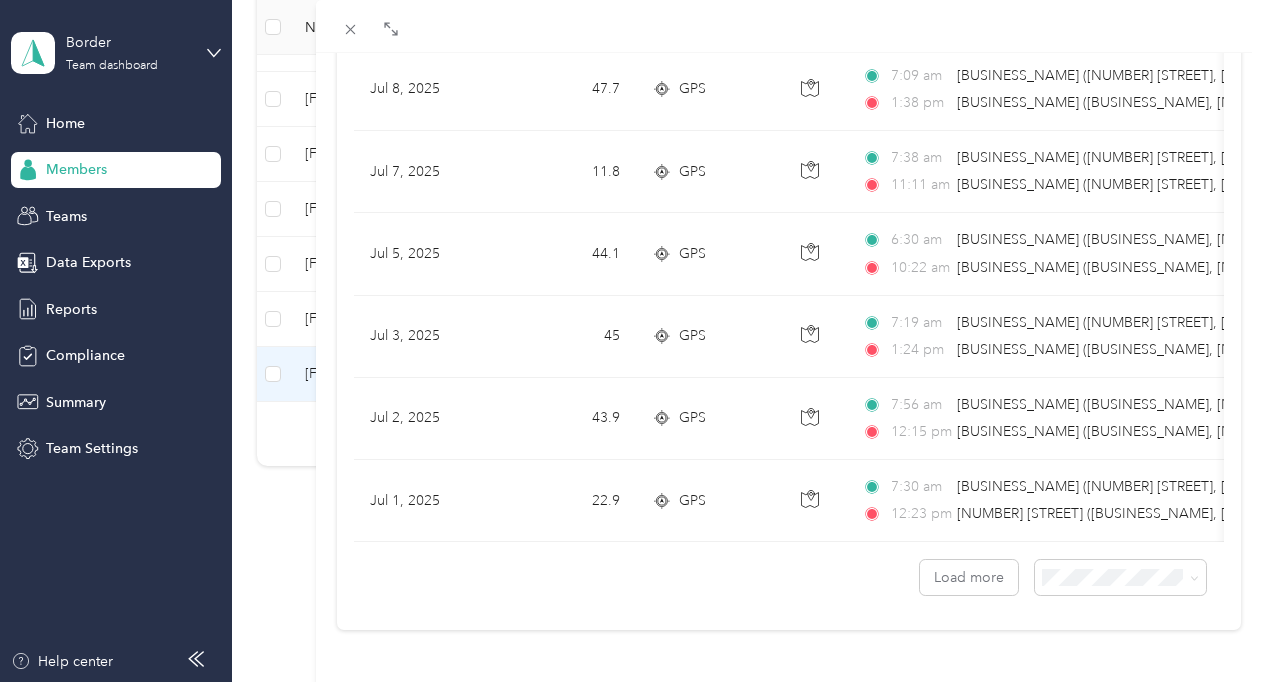 scroll, scrollTop: 0, scrollLeft: 0, axis: both 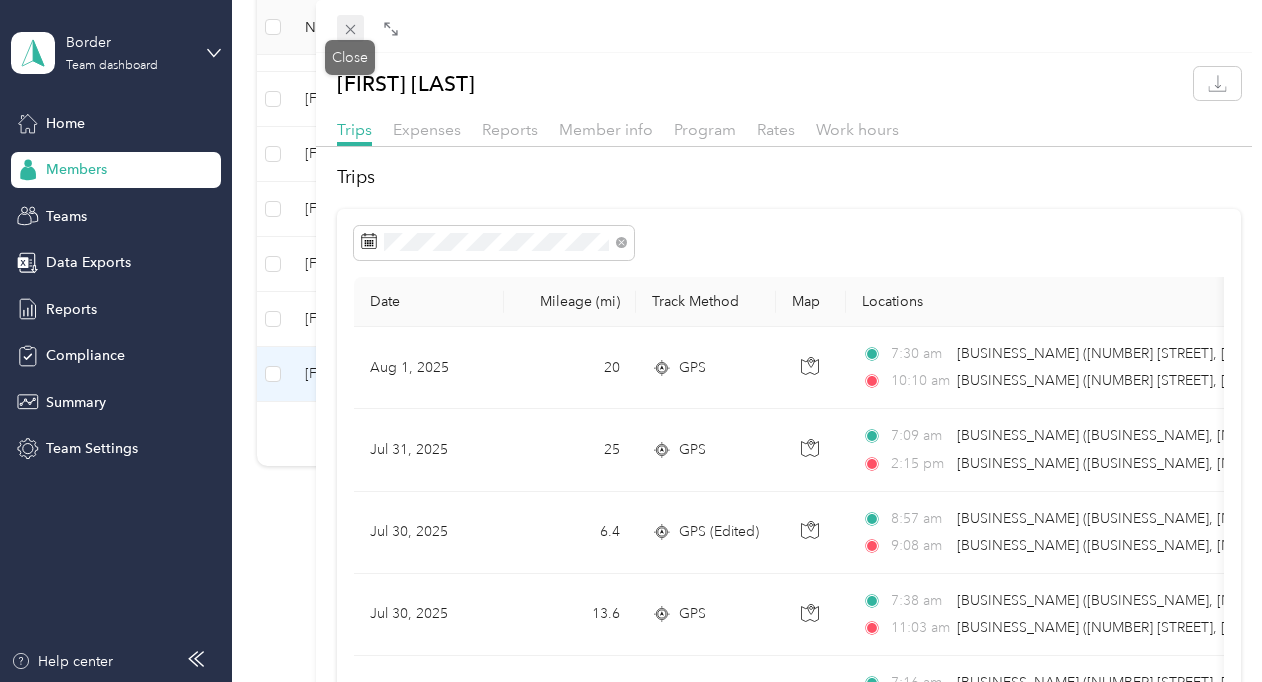click 